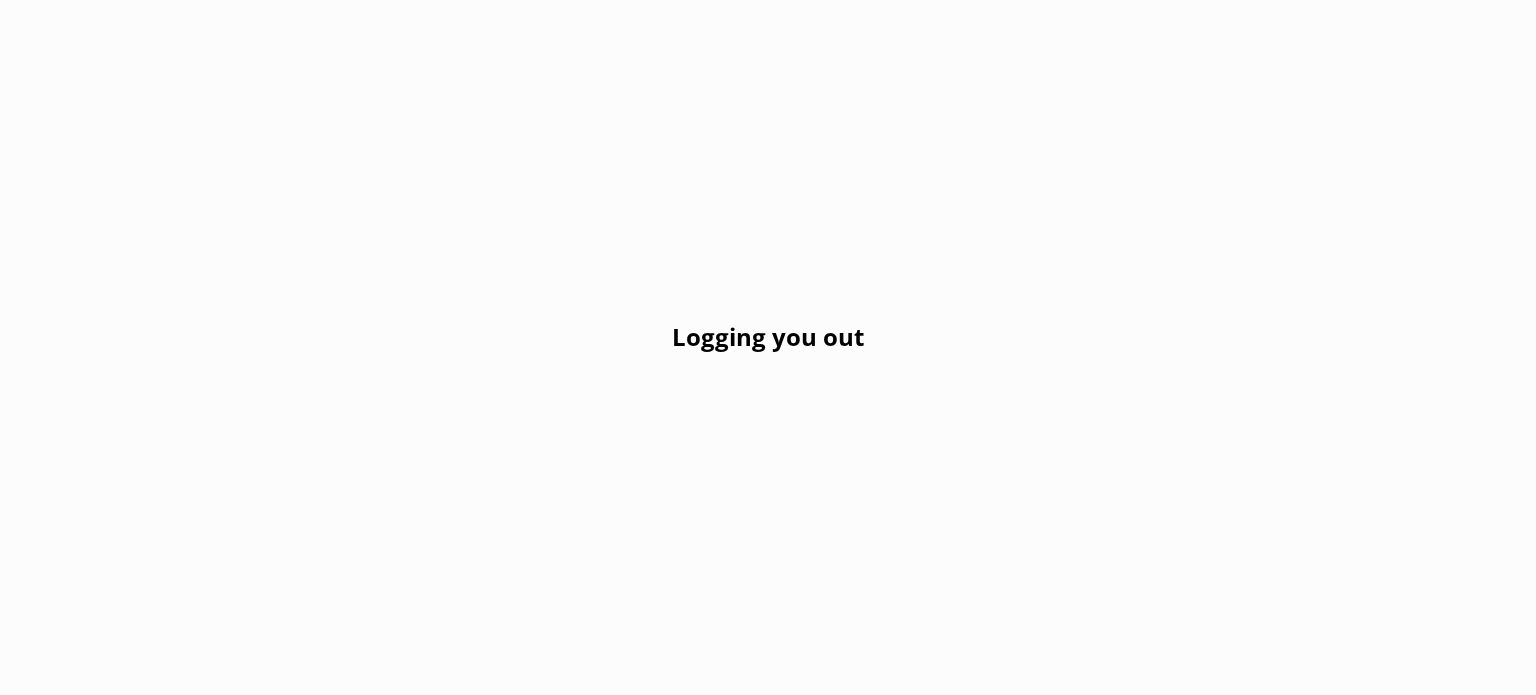 scroll, scrollTop: 0, scrollLeft: 0, axis: both 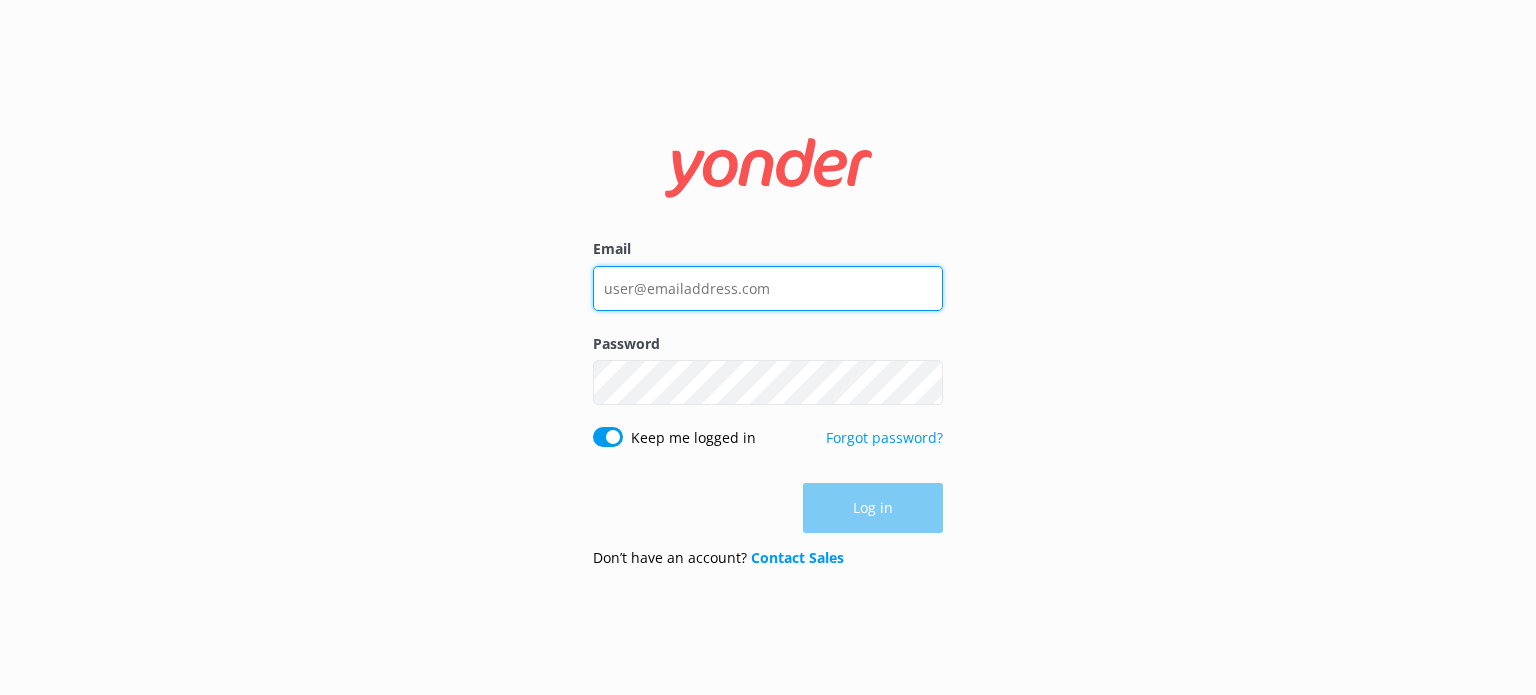 type on "[EMAIL]" 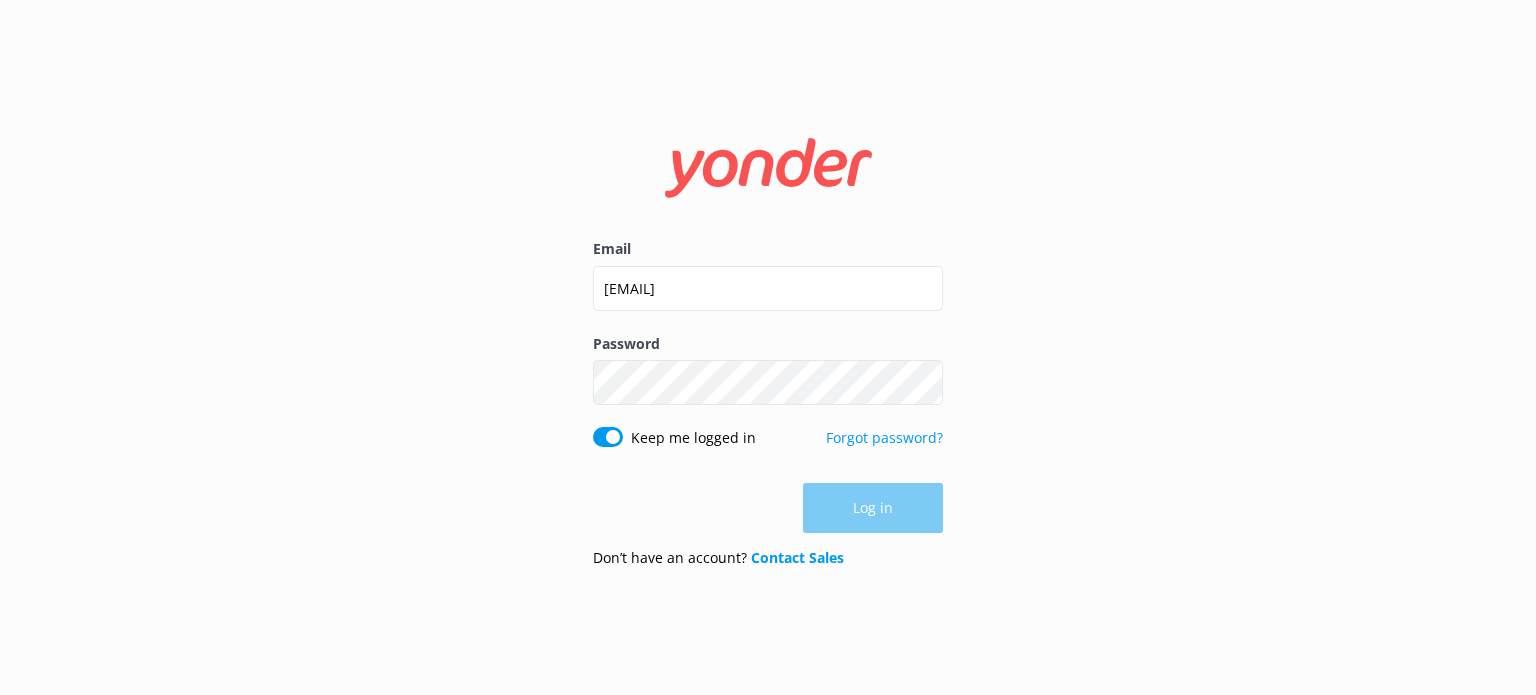 click on "Log in" at bounding box center (768, 508) 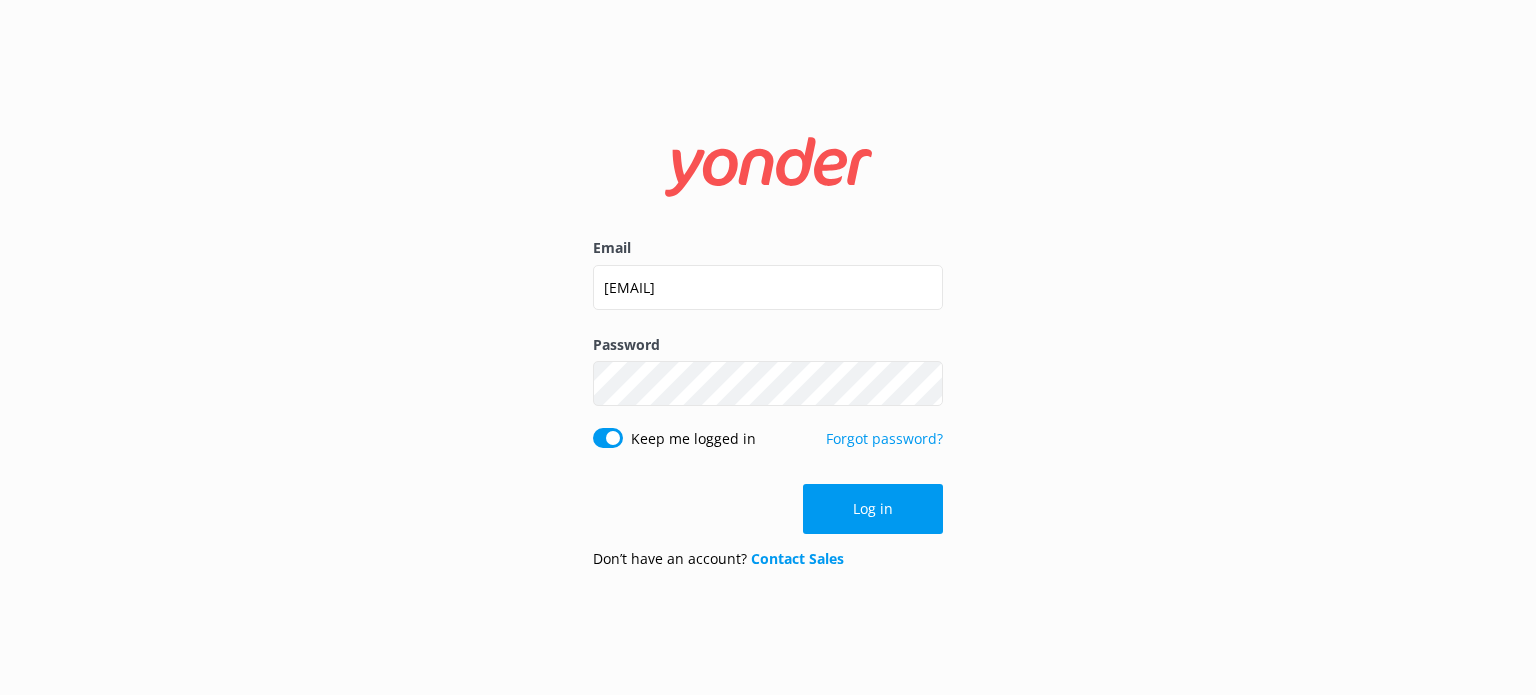 click on "Log in" at bounding box center [873, 509] 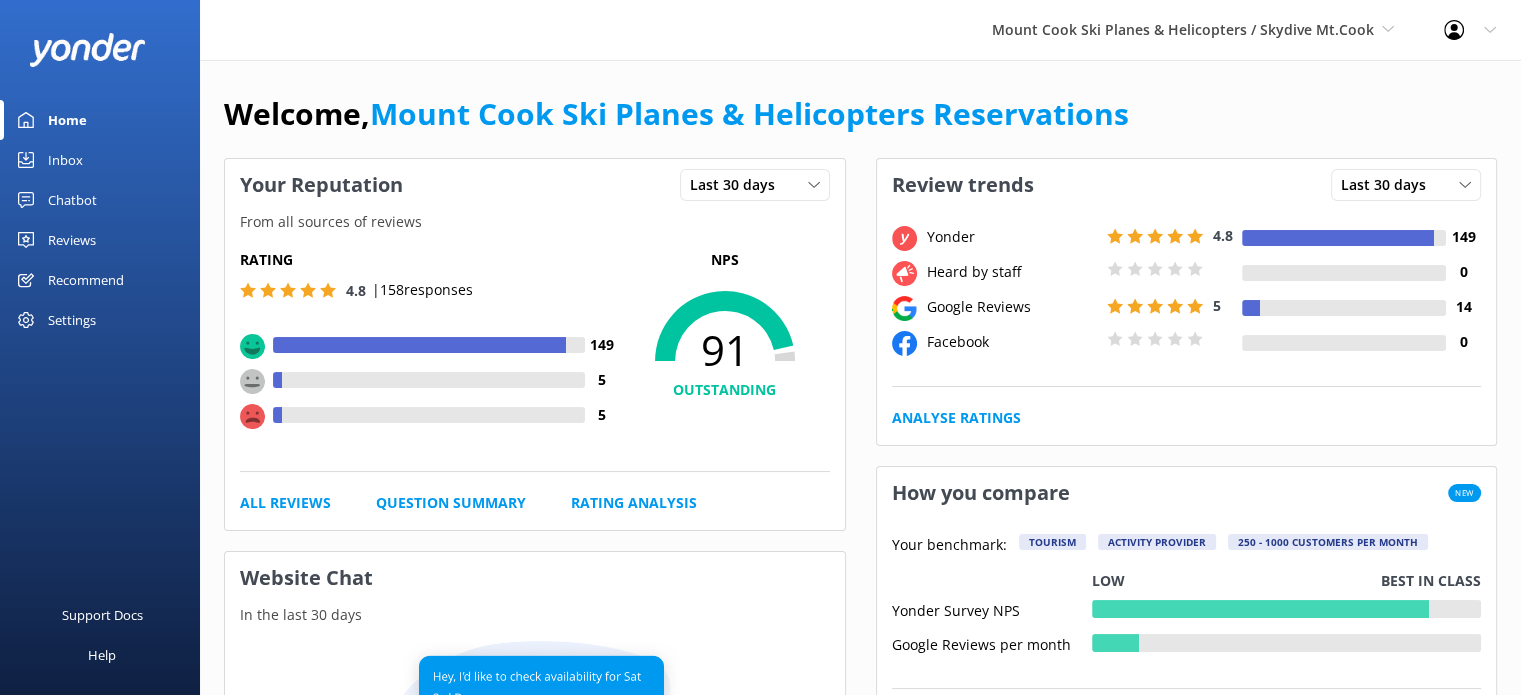 click on "Reviews" at bounding box center [72, 240] 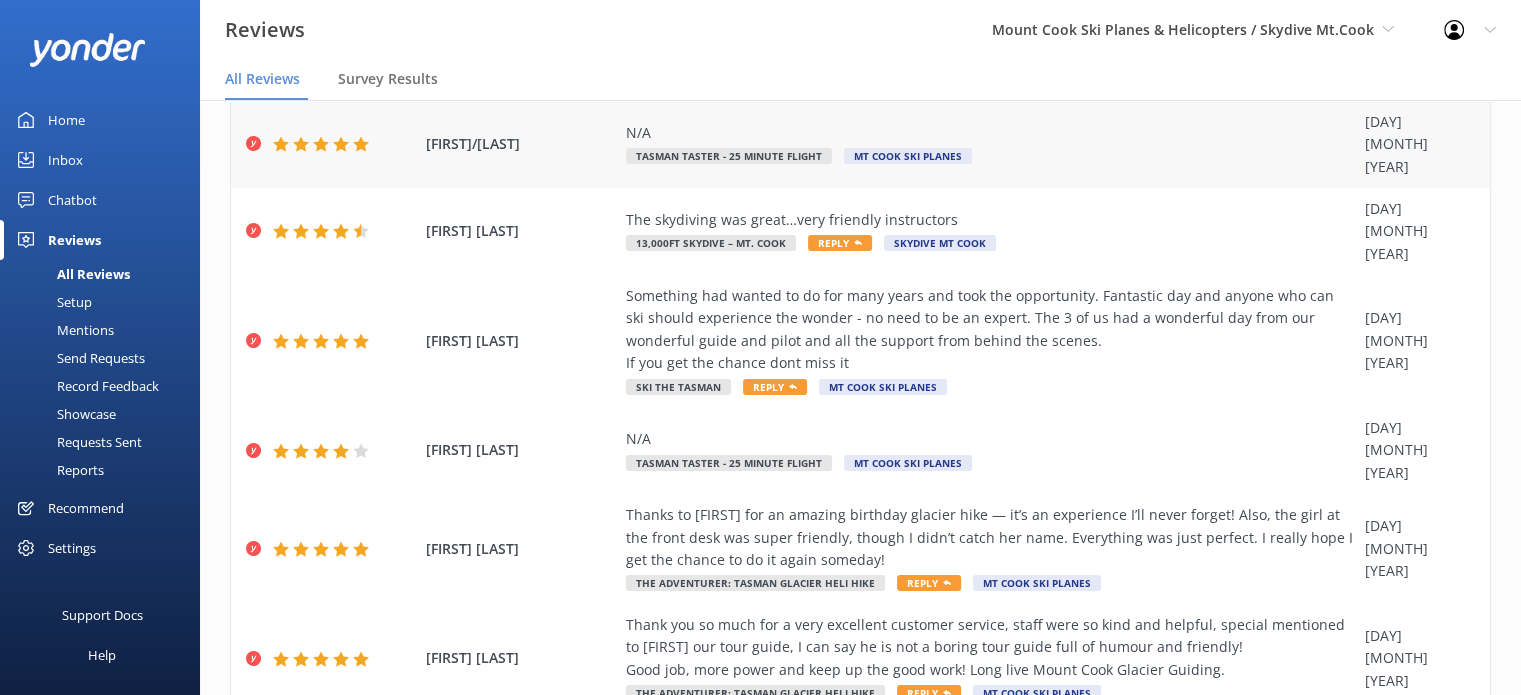 scroll, scrollTop: 420, scrollLeft: 0, axis: vertical 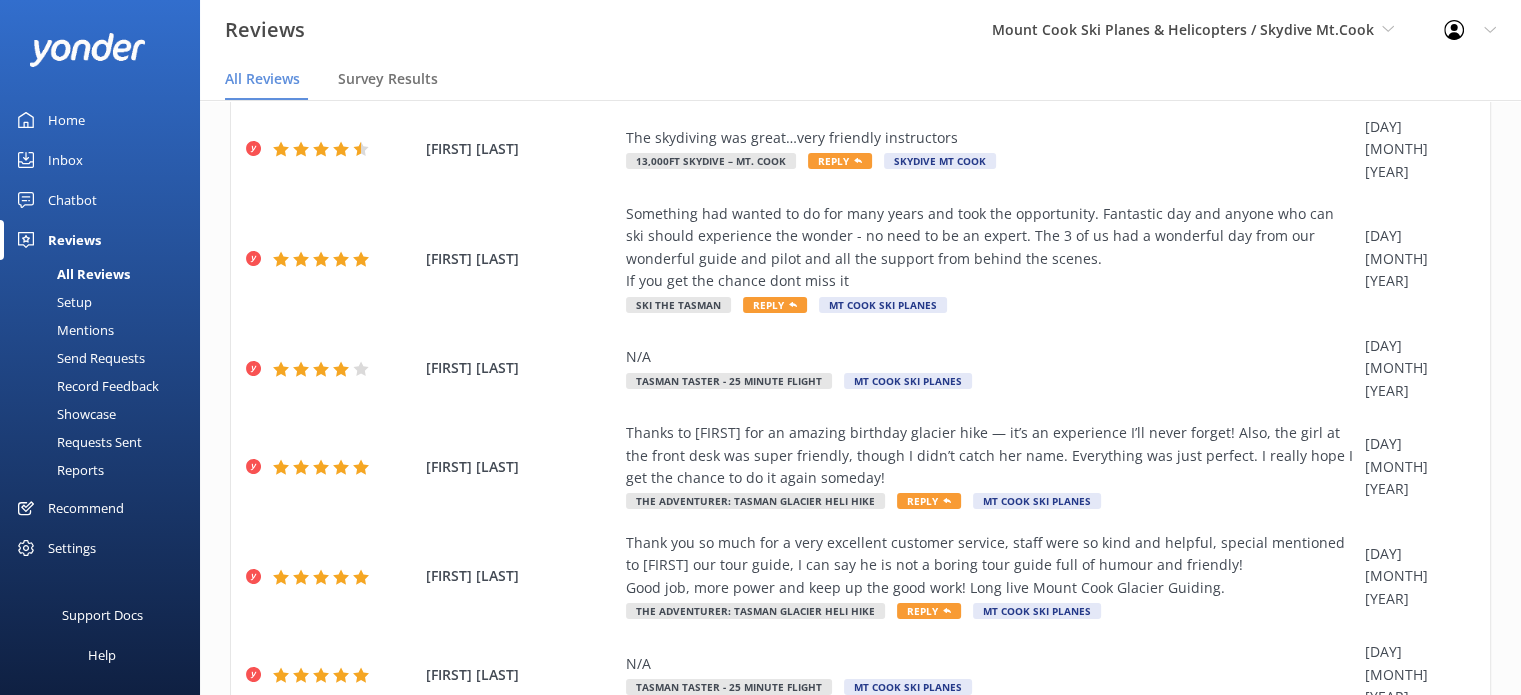 click on "2" at bounding box center [1170, 761] 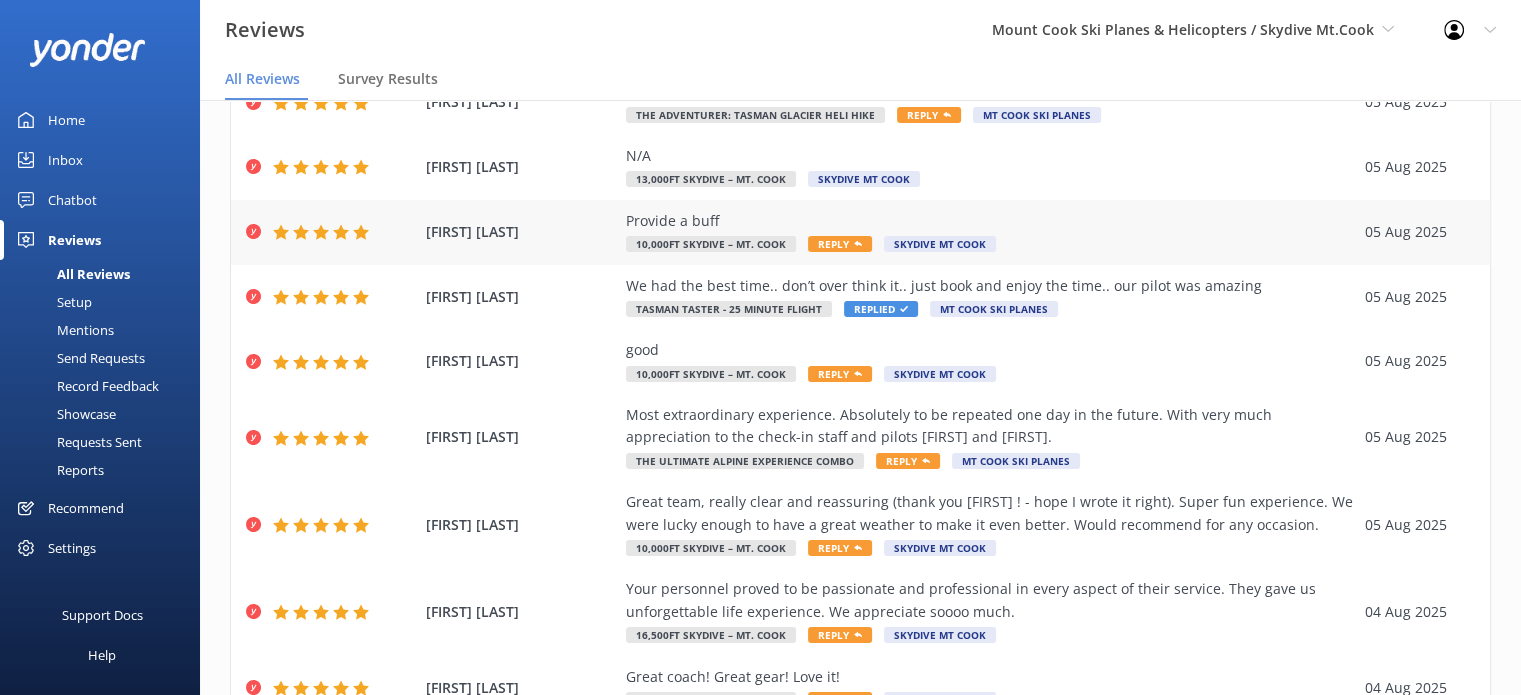 scroll, scrollTop: 242, scrollLeft: 0, axis: vertical 